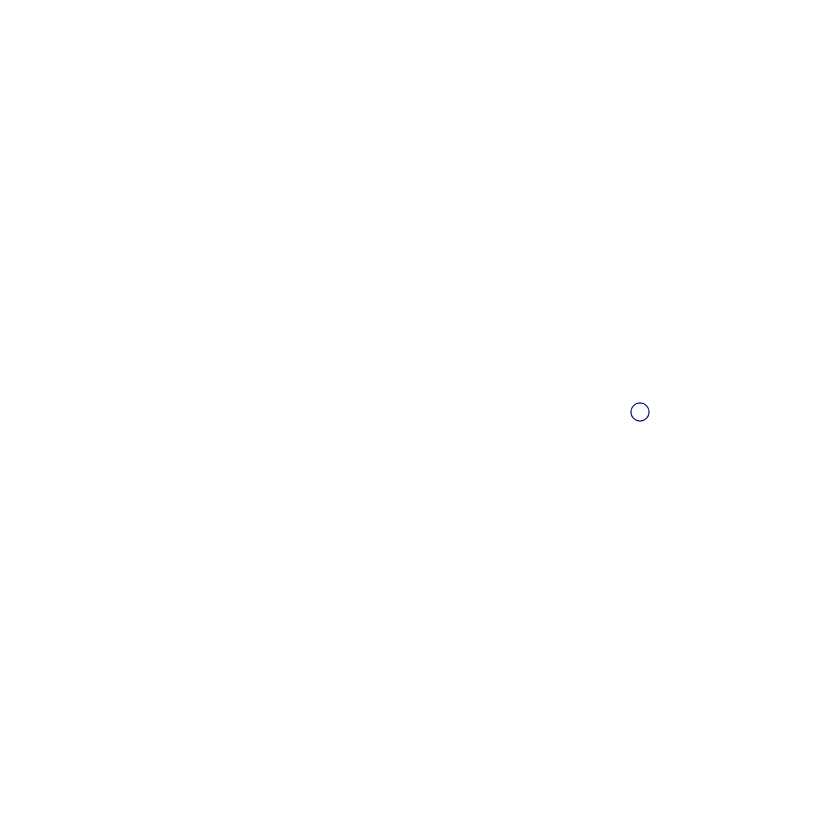 scroll, scrollTop: 0, scrollLeft: 0, axis: both 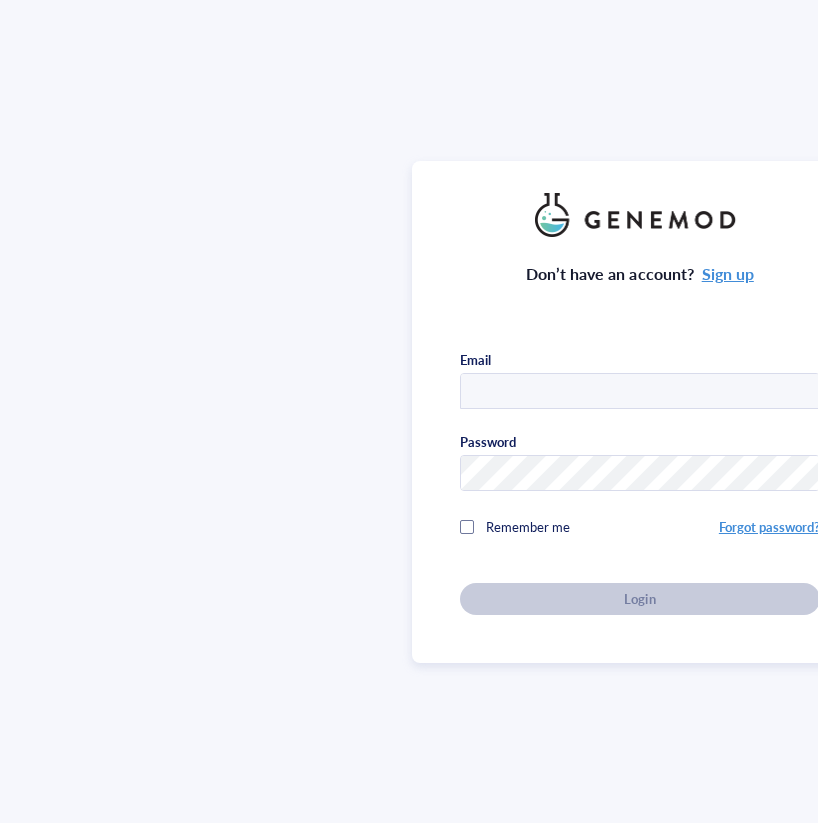 type on "riley.zielinski@seattlechildrens.org" 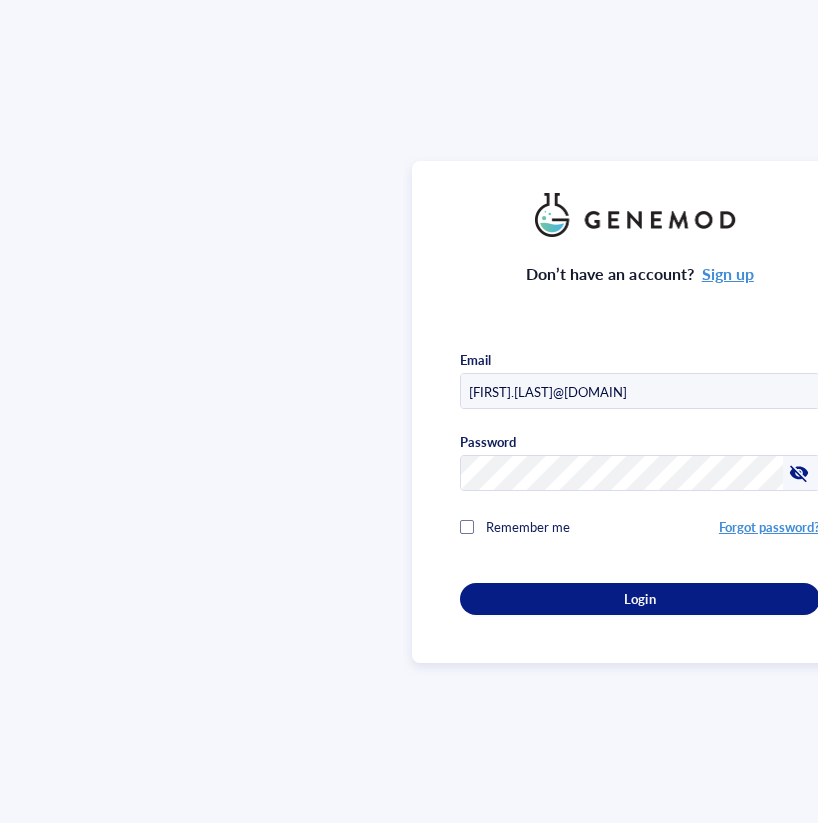 click on "Remember me" at bounding box center [528, 526] 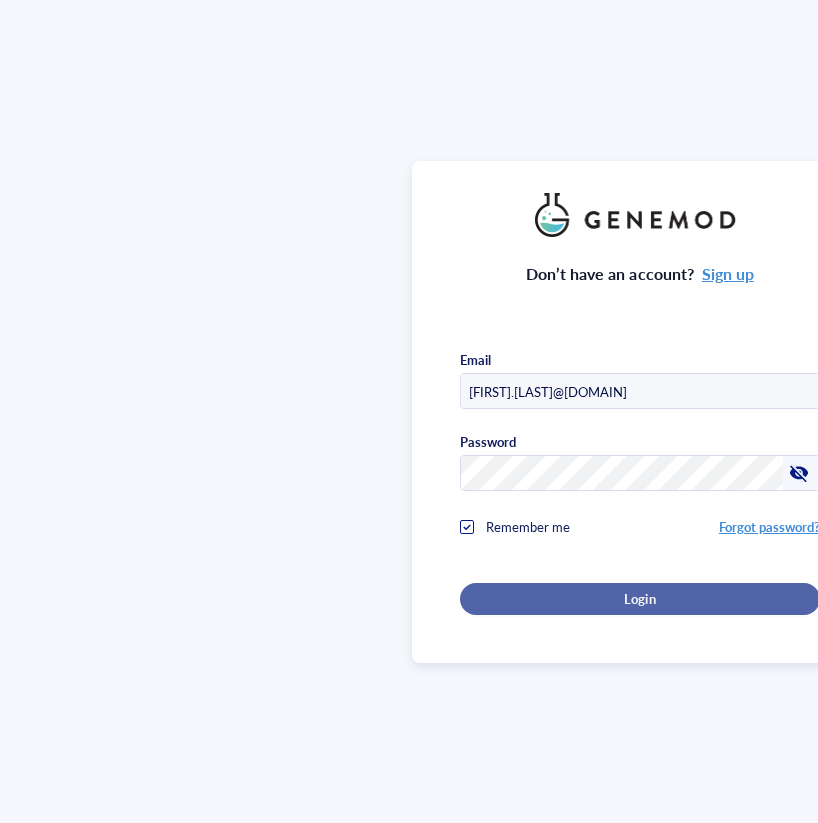 click on "Login" at bounding box center [640, 599] 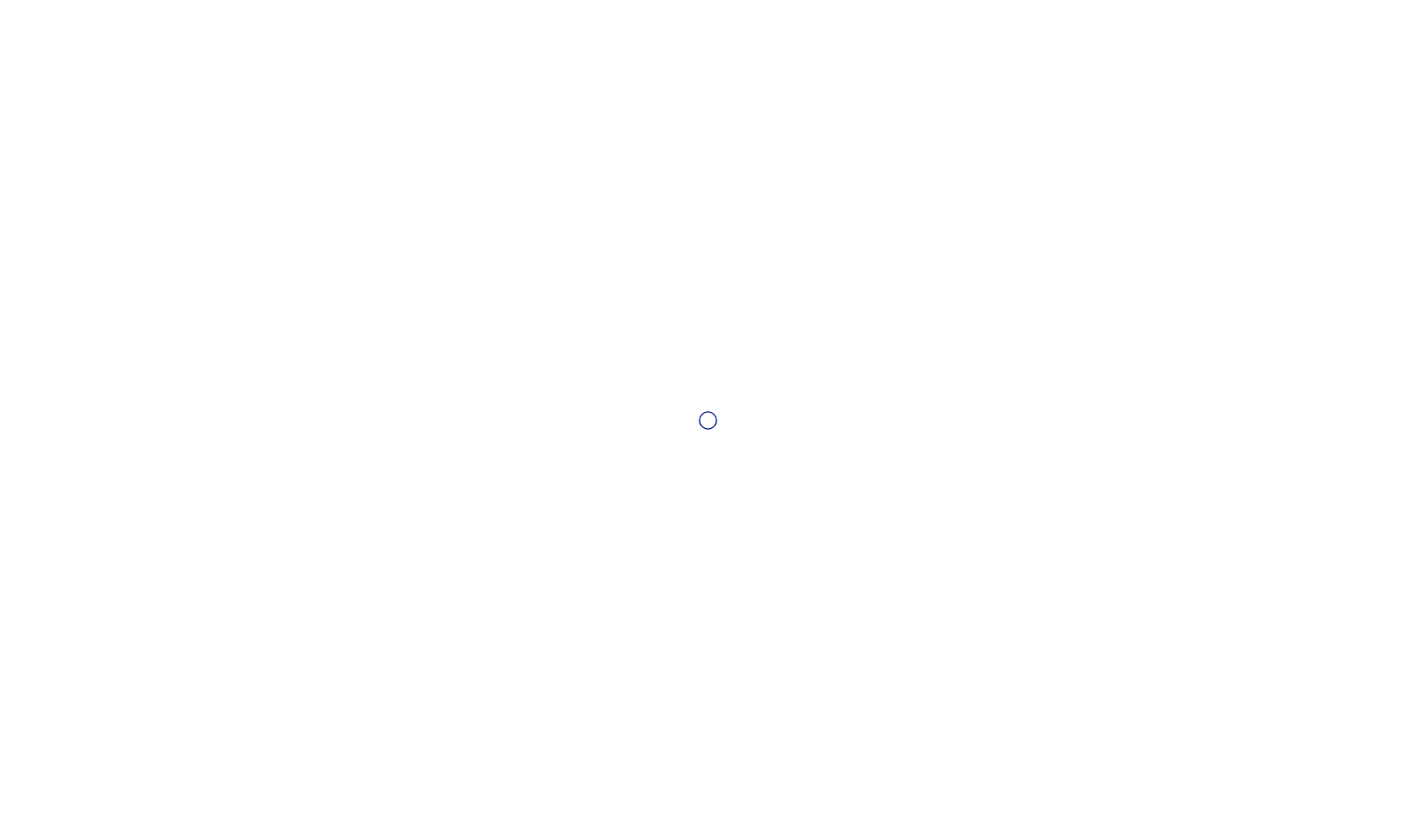 scroll, scrollTop: 0, scrollLeft: 0, axis: both 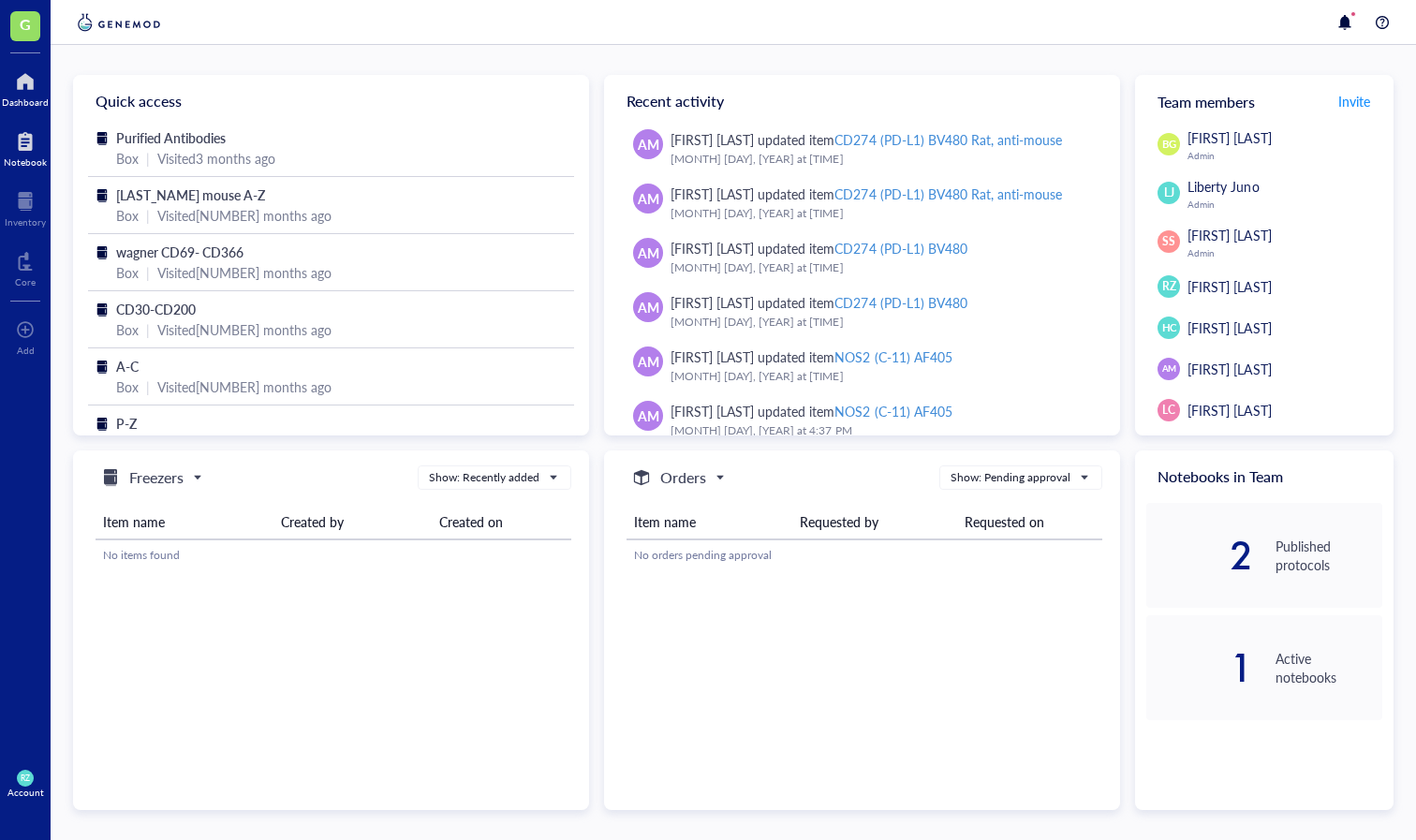 click at bounding box center [25, 141] 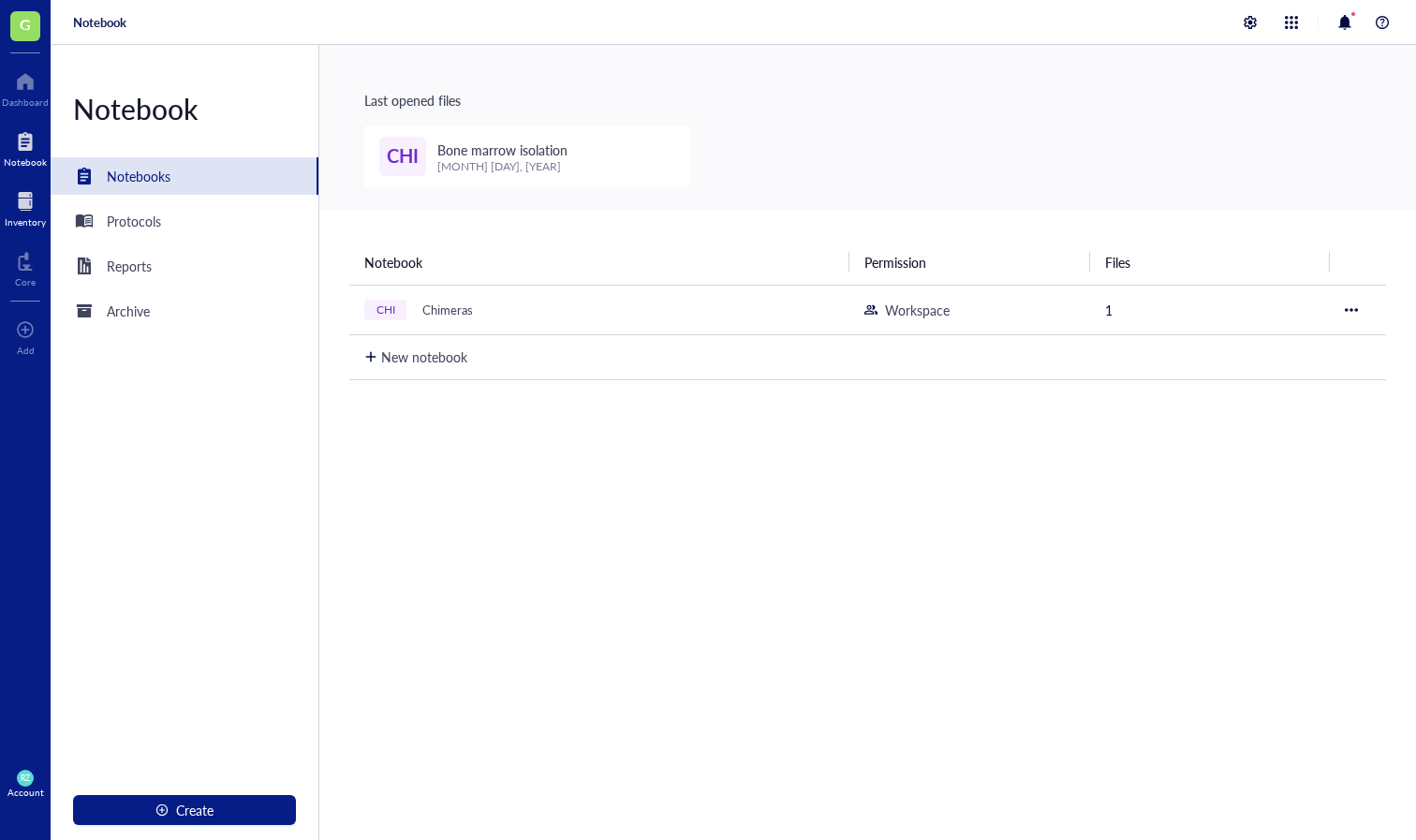 click at bounding box center (25, 201) 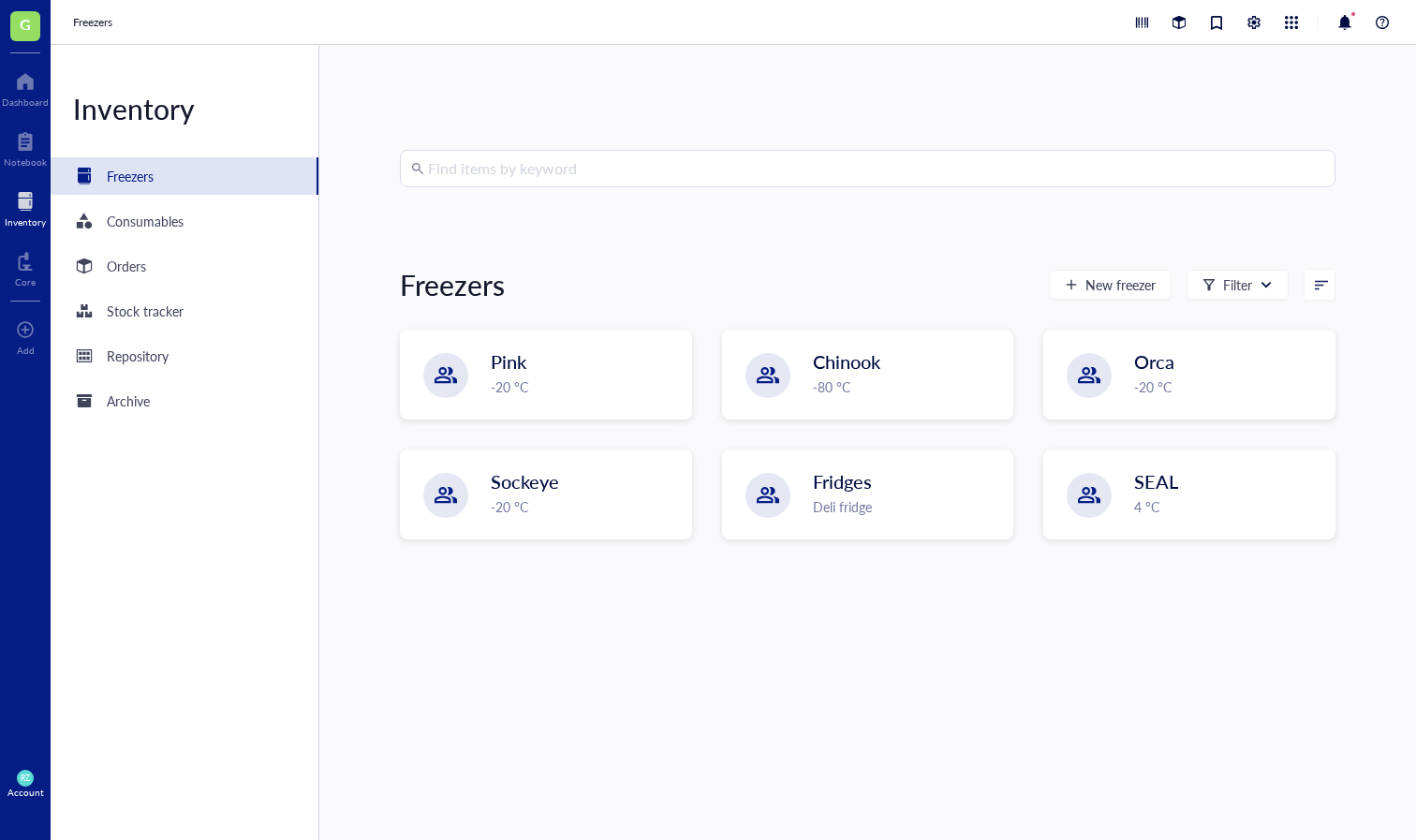 click at bounding box center (876, 169) 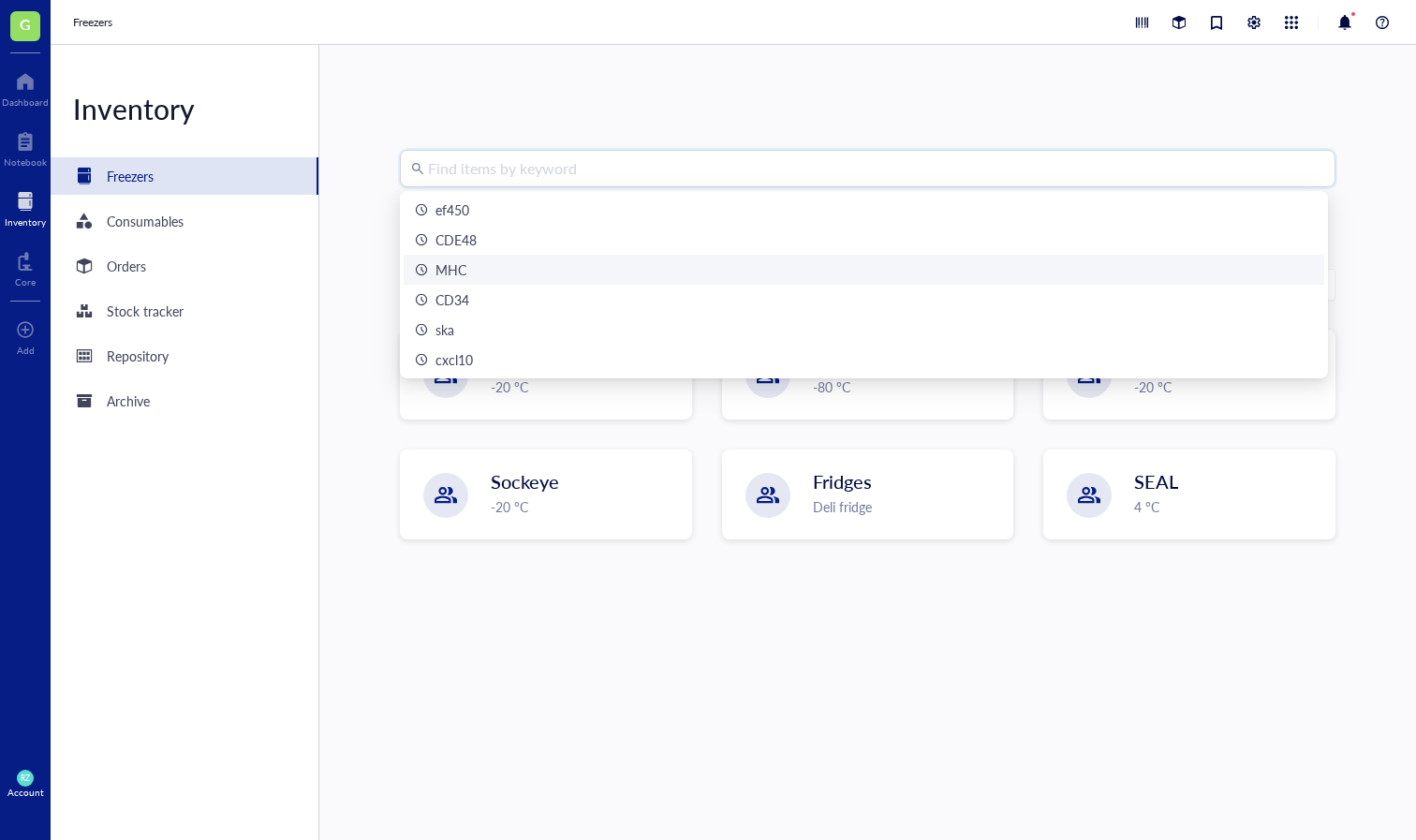 click on "MHC" at bounding box center [450, 270] 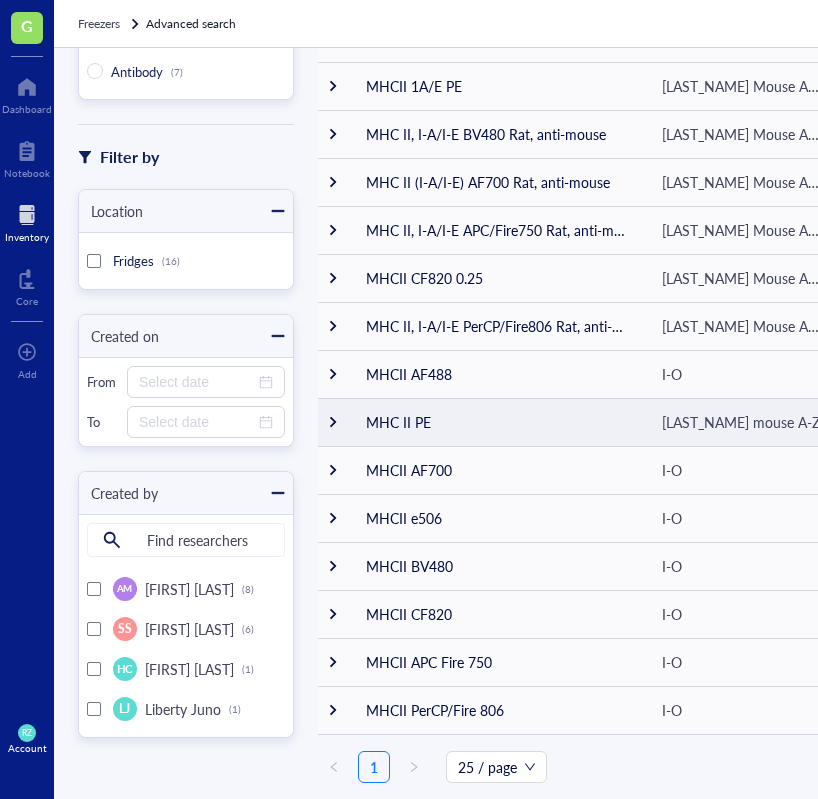 scroll, scrollTop: 219, scrollLeft: 0, axis: vertical 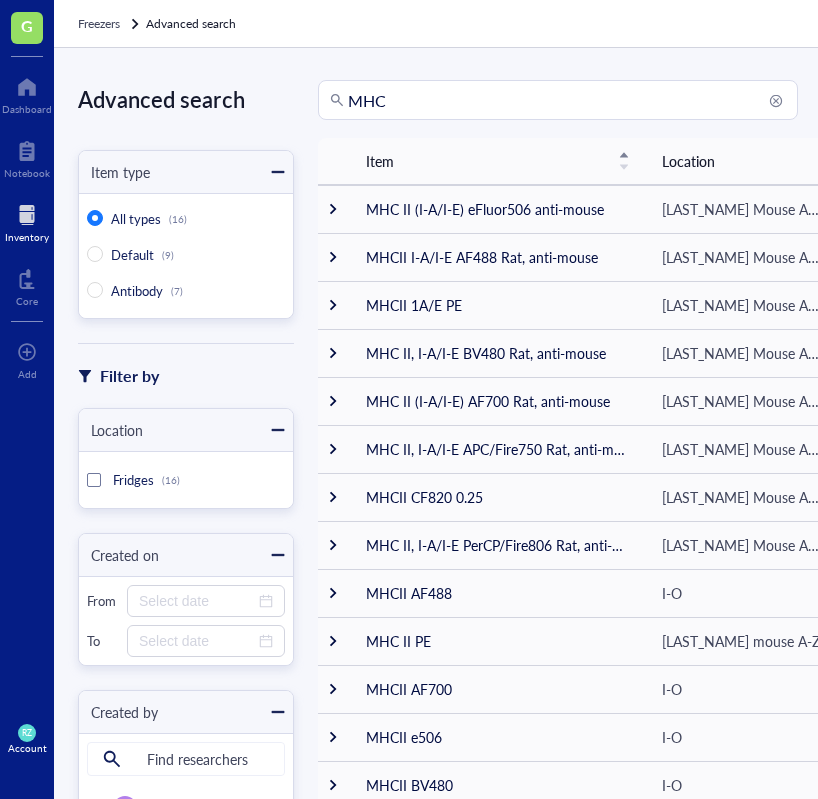 click on "MHC" at bounding box center [567, 100] 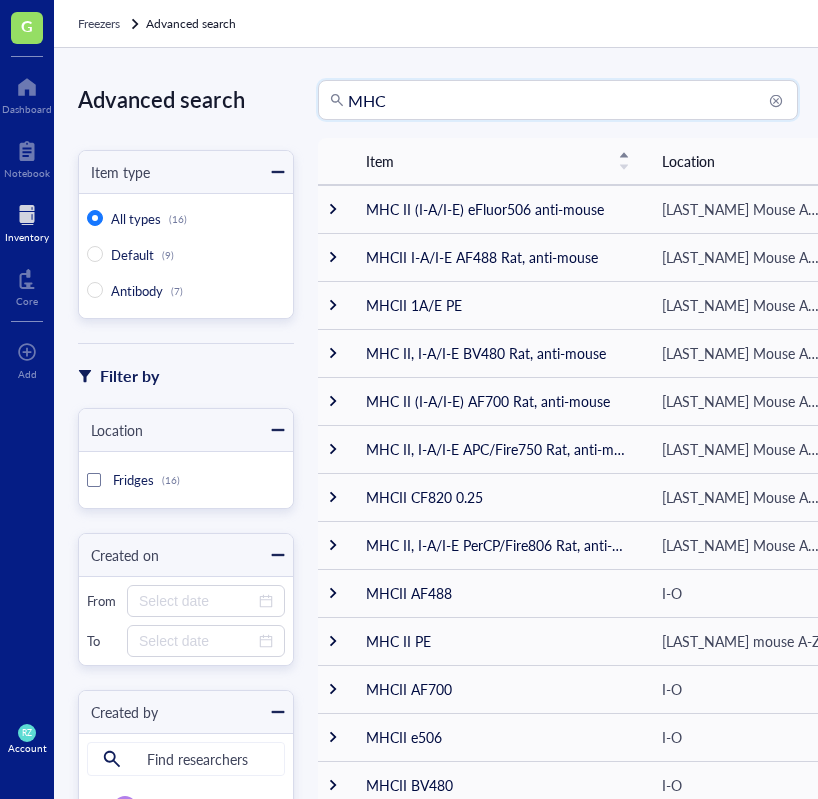 scroll, scrollTop: 0, scrollLeft: 0, axis: both 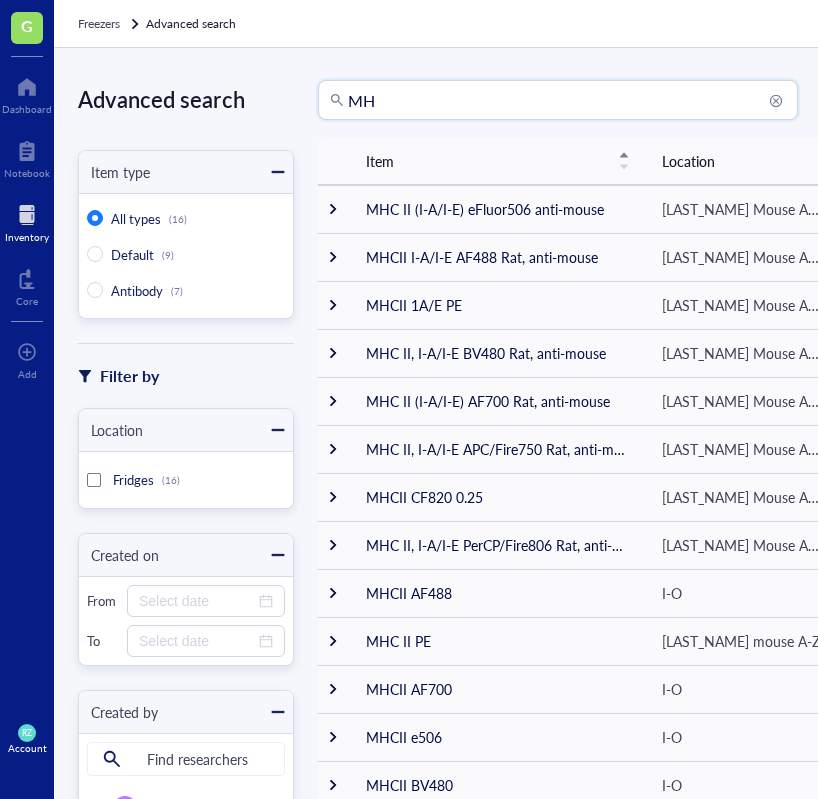 type on "M" 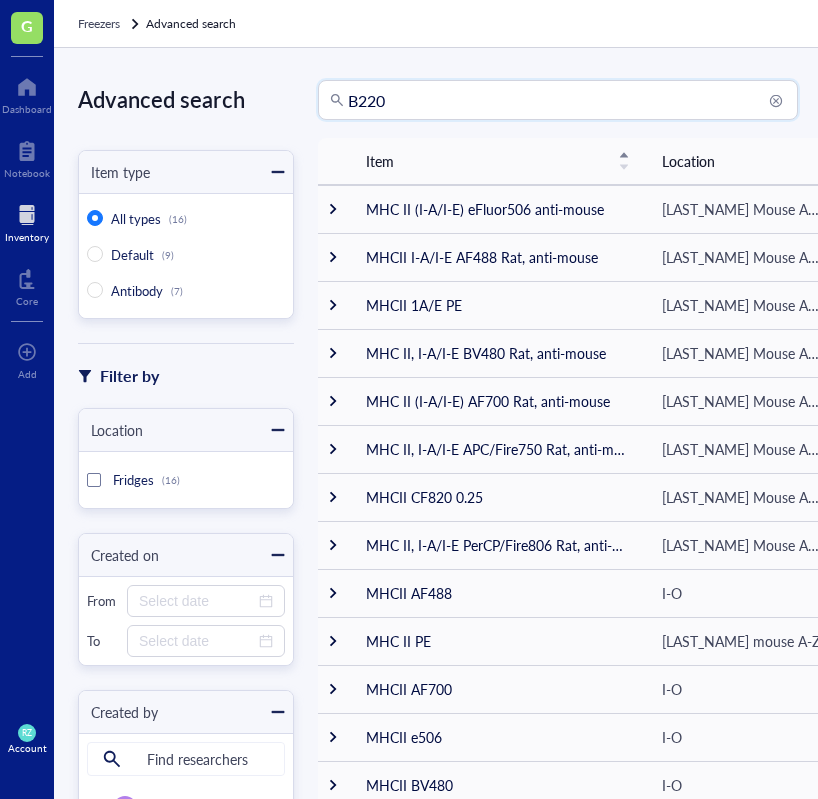type on "B220" 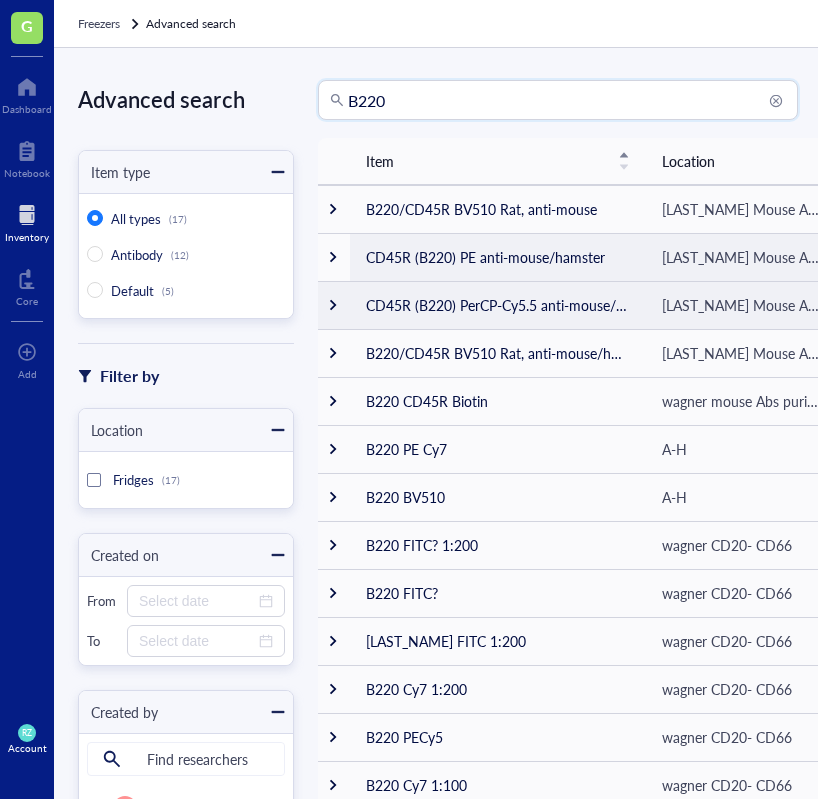 scroll, scrollTop: 0, scrollLeft: 0, axis: both 